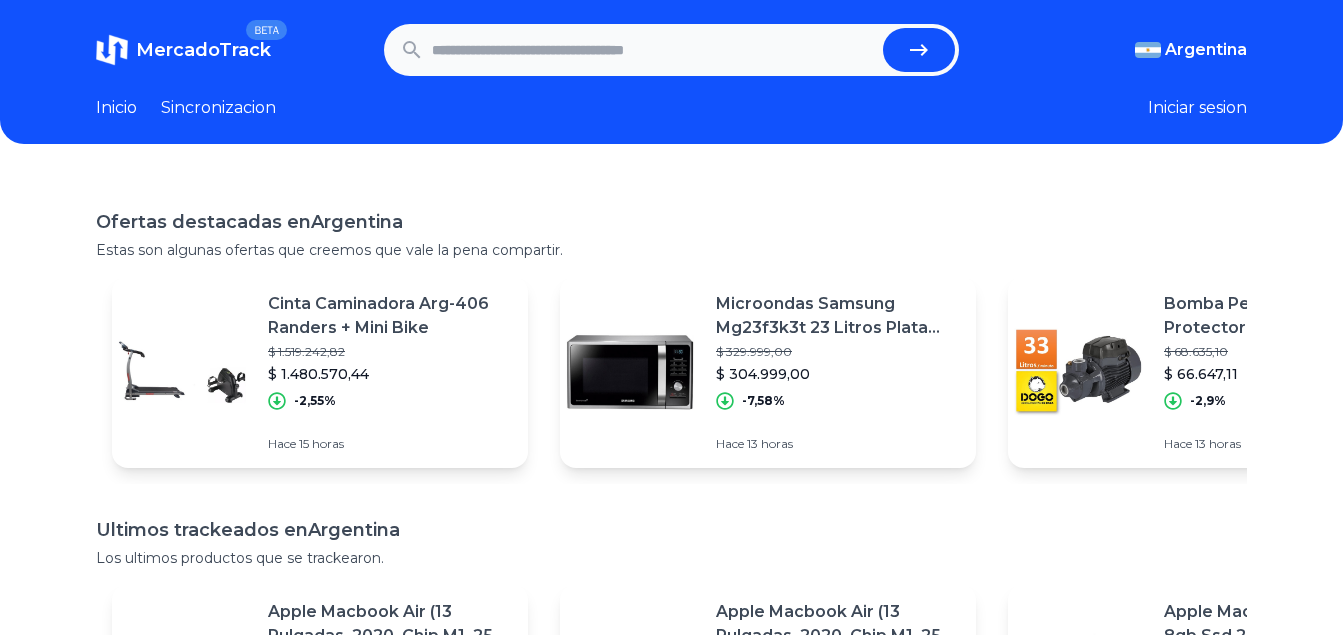 scroll, scrollTop: 0, scrollLeft: 0, axis: both 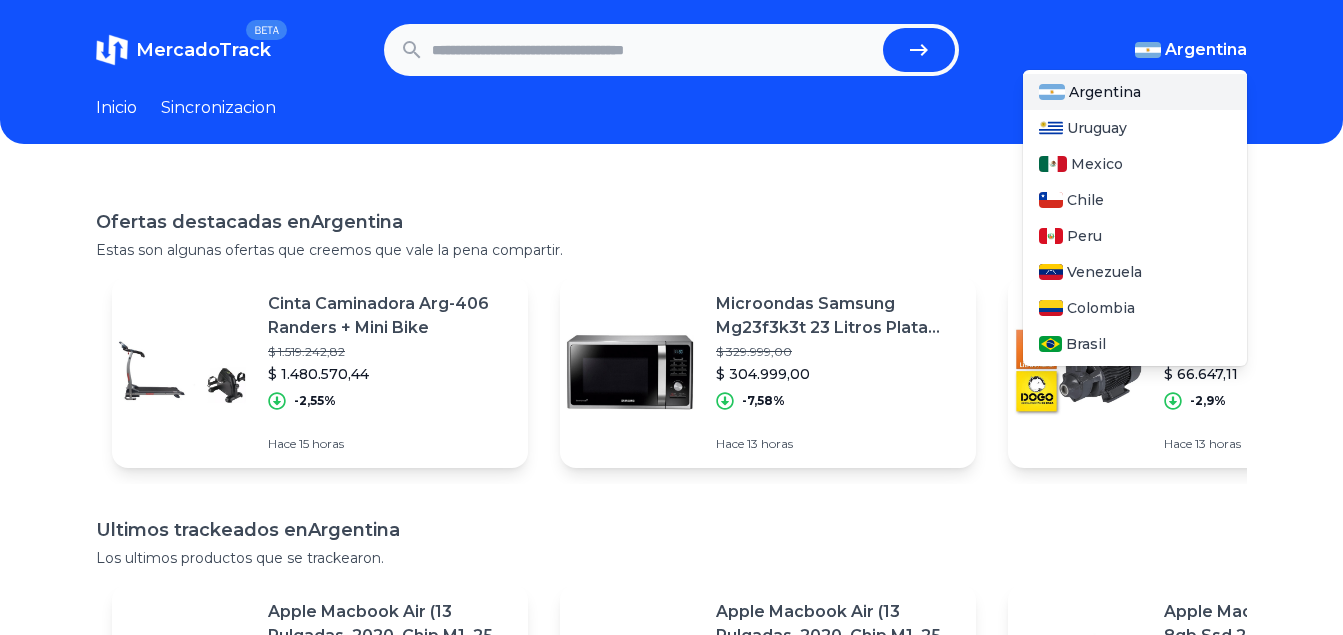 click at bounding box center (1148, 50) 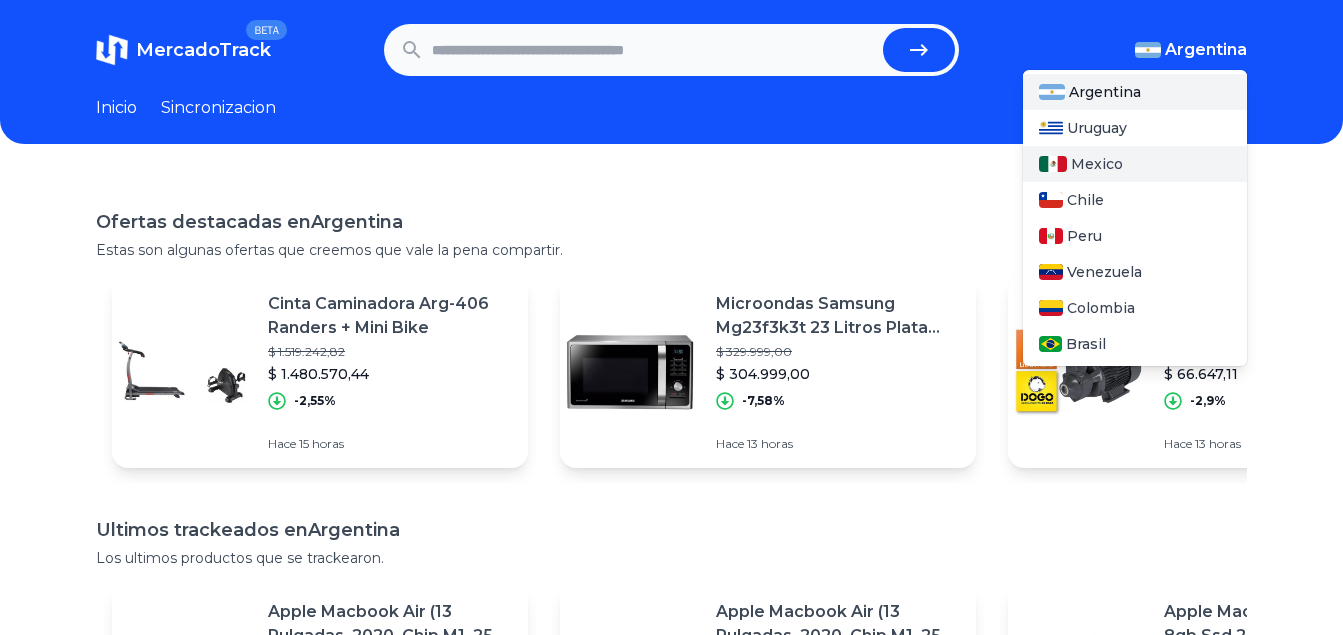 click on "Mexico" at bounding box center [1135, 164] 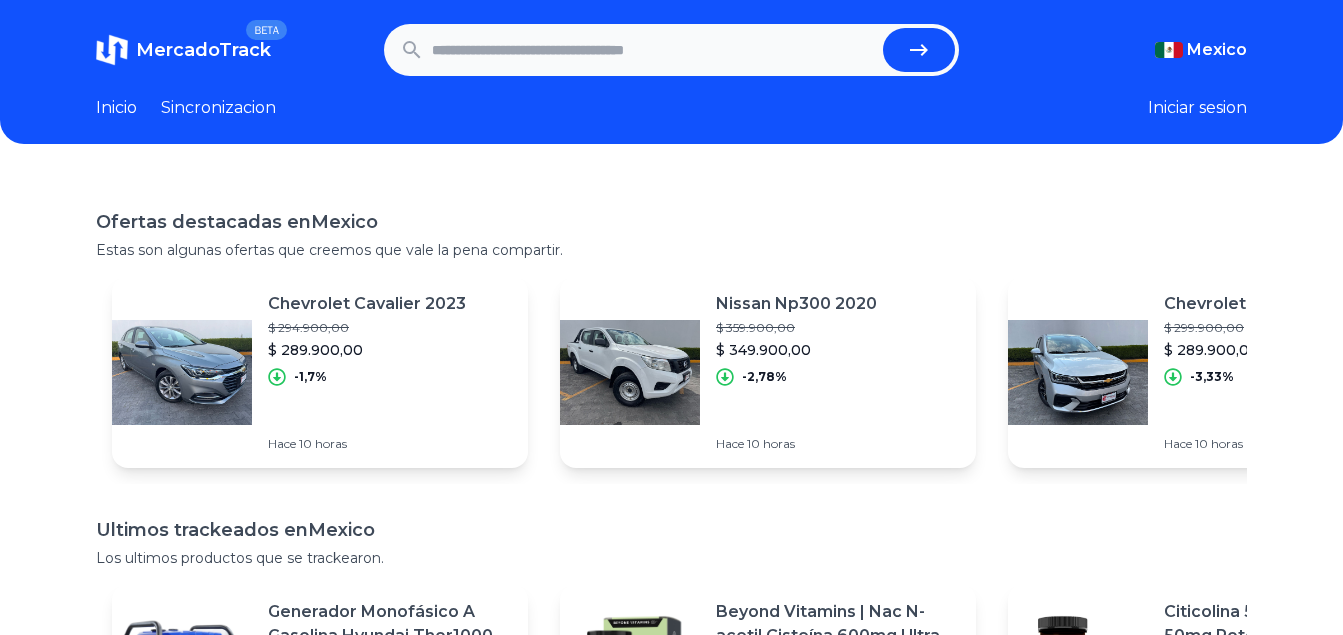 click on "Ofertas destacadas en  Mexico" at bounding box center (671, 222) 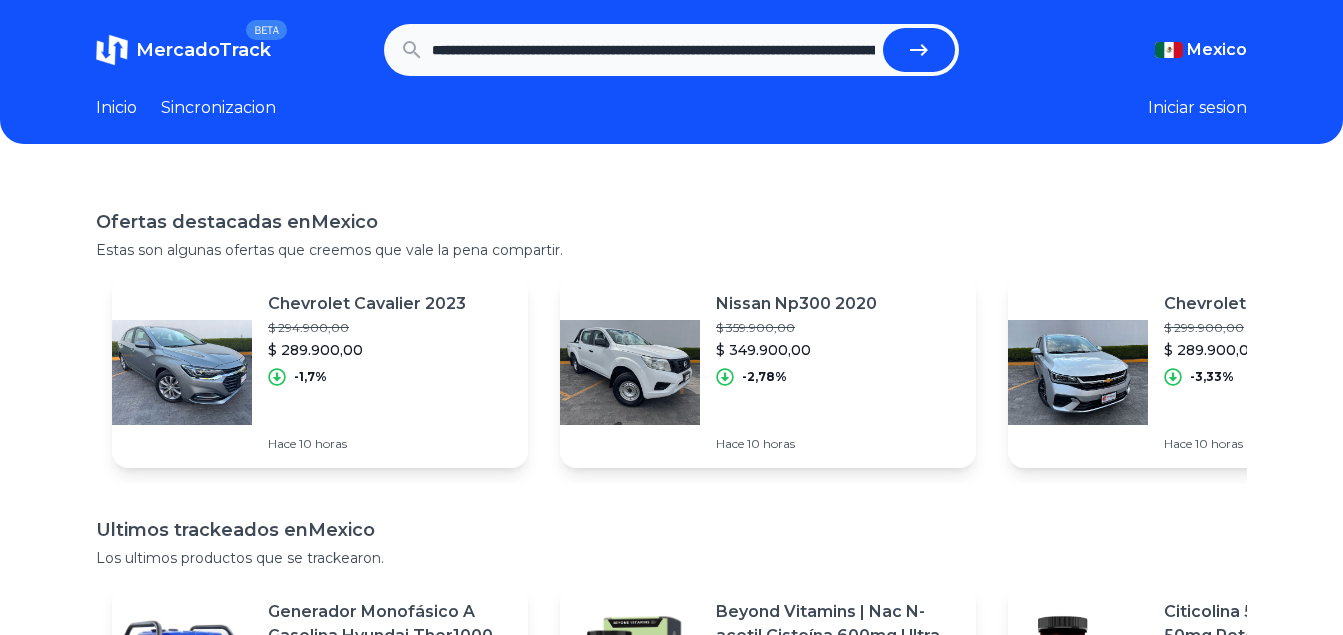 scroll, scrollTop: 0, scrollLeft: 3147, axis: horizontal 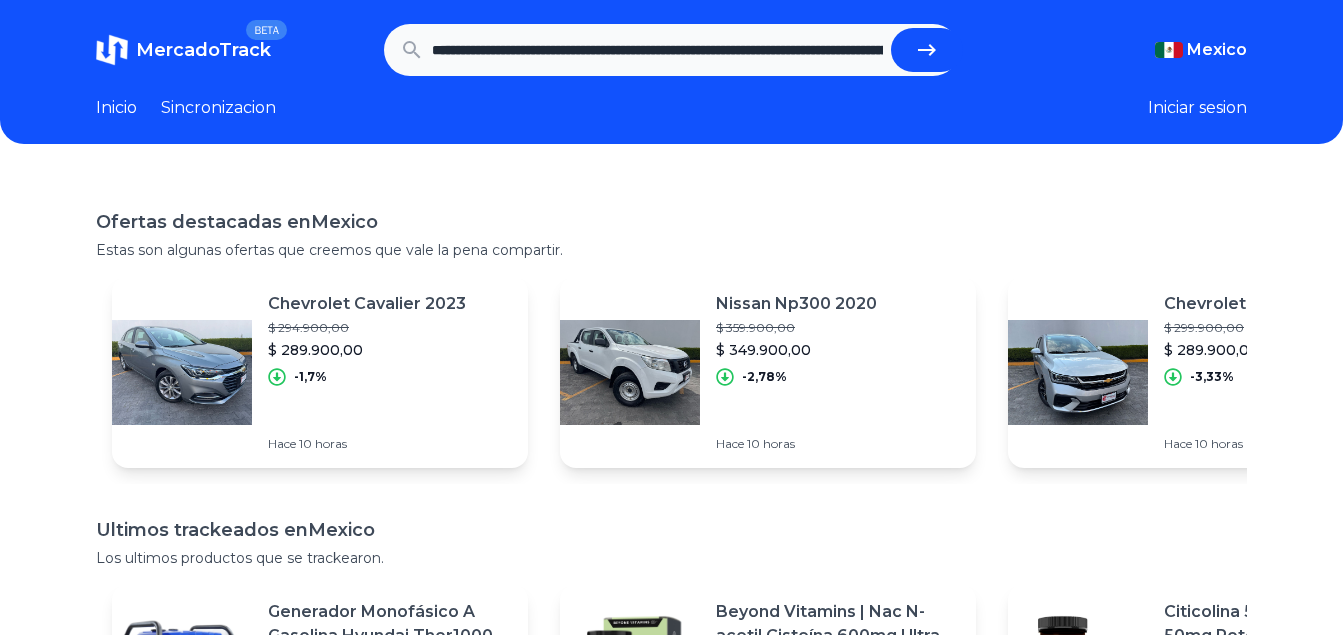 click at bounding box center [927, 50] 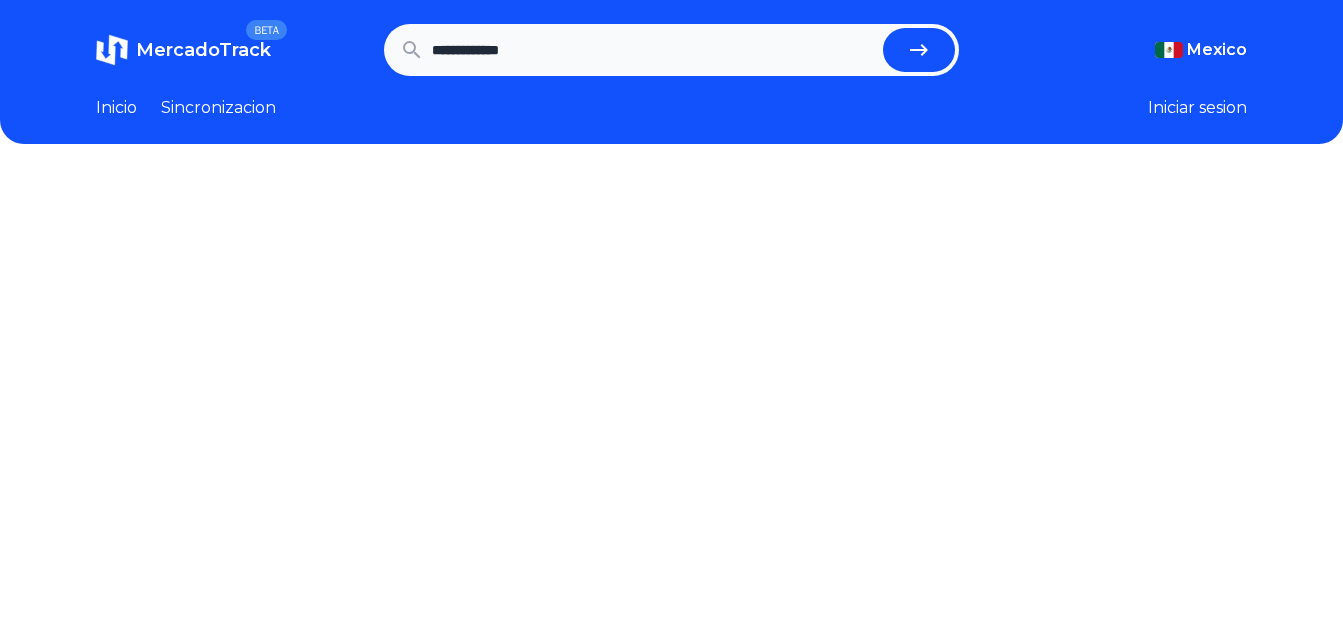scroll, scrollTop: 0, scrollLeft: 0, axis: both 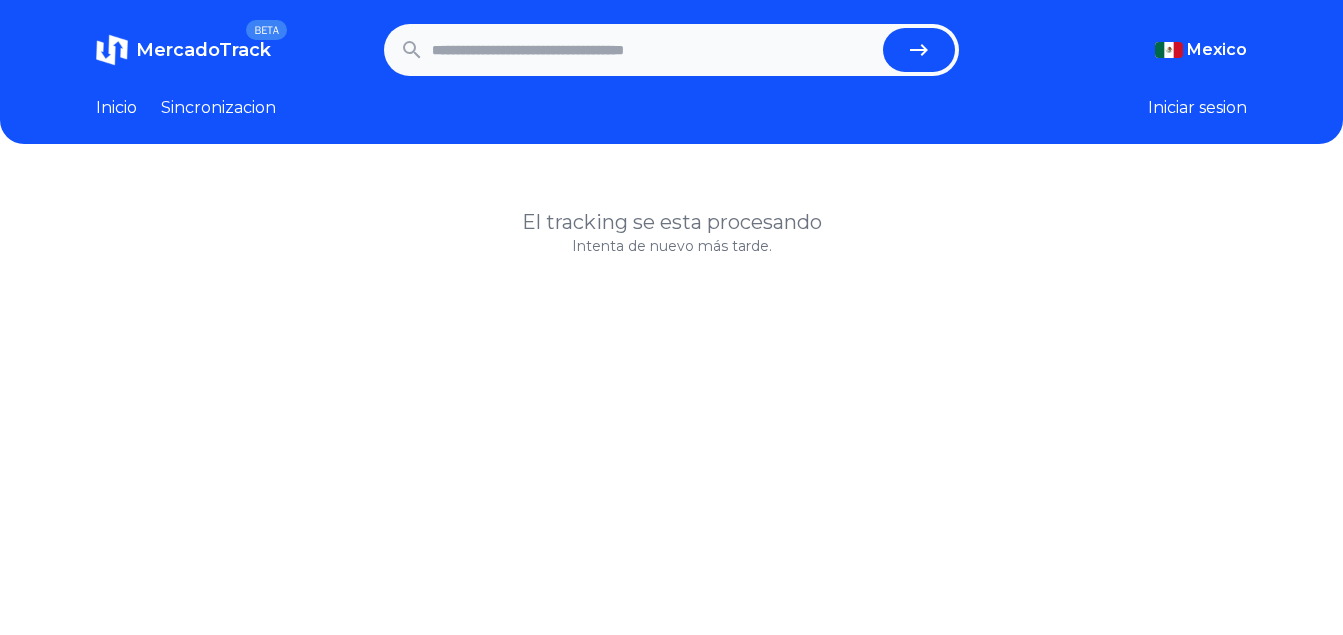click at bounding box center [654, 50] 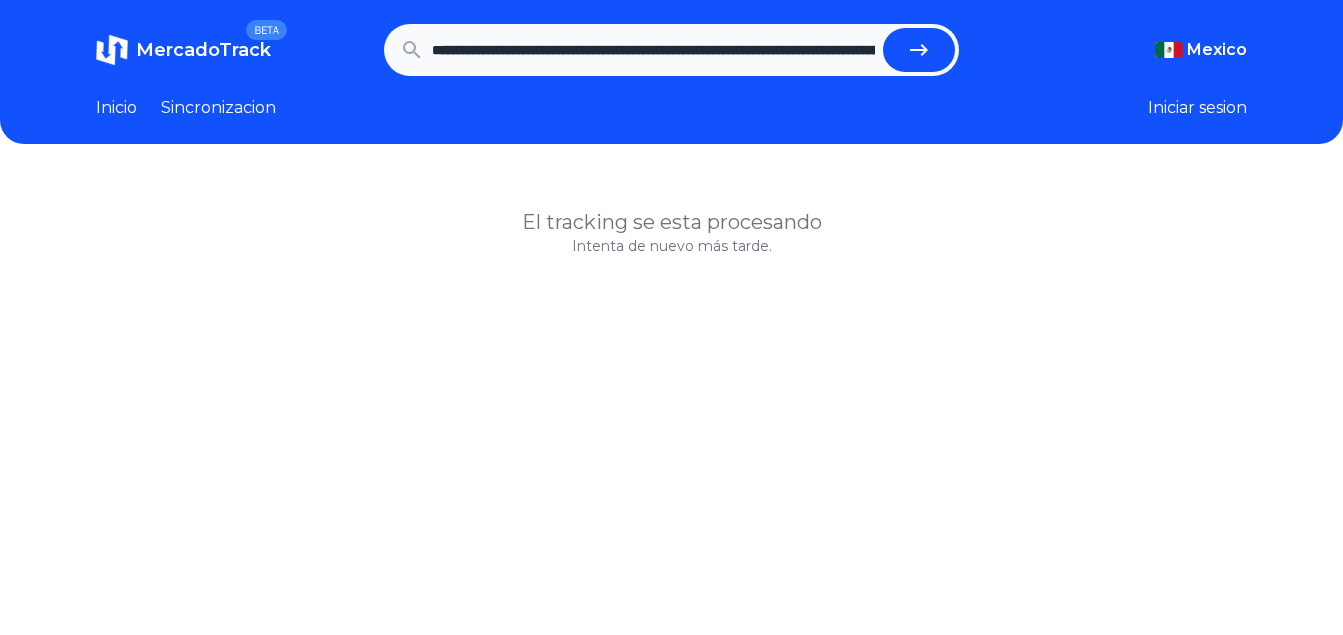 scroll, scrollTop: 0, scrollLeft: 3147, axis: horizontal 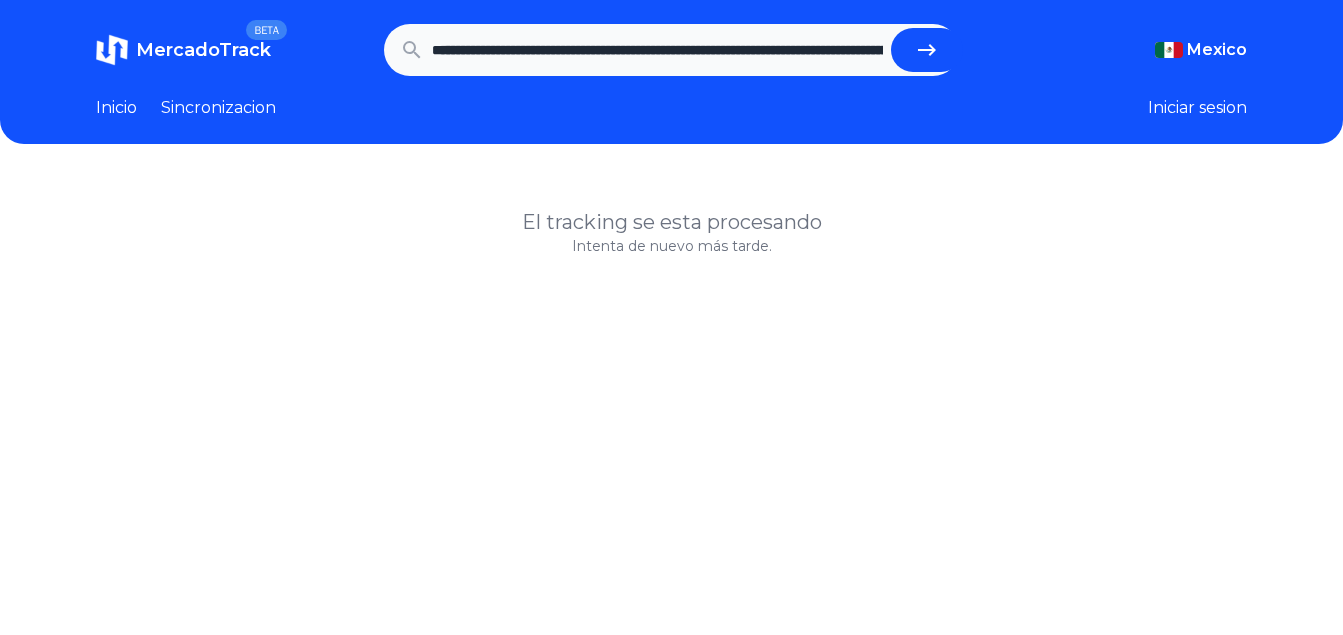 click 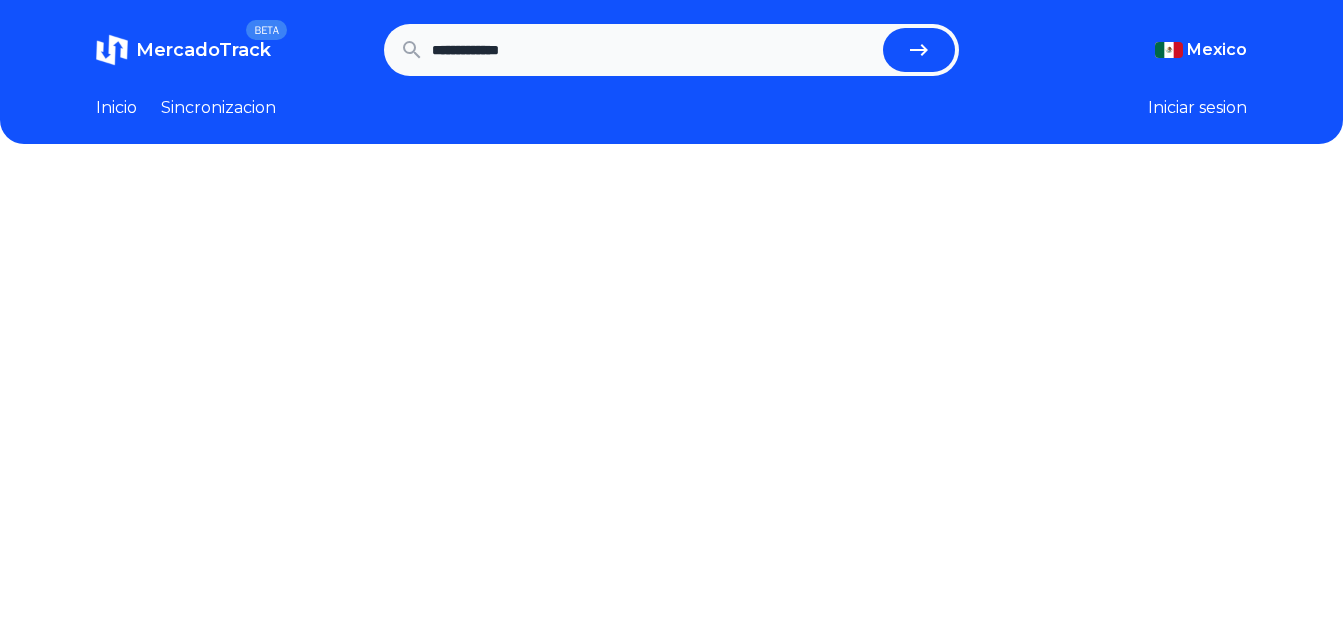 scroll, scrollTop: 0, scrollLeft: 0, axis: both 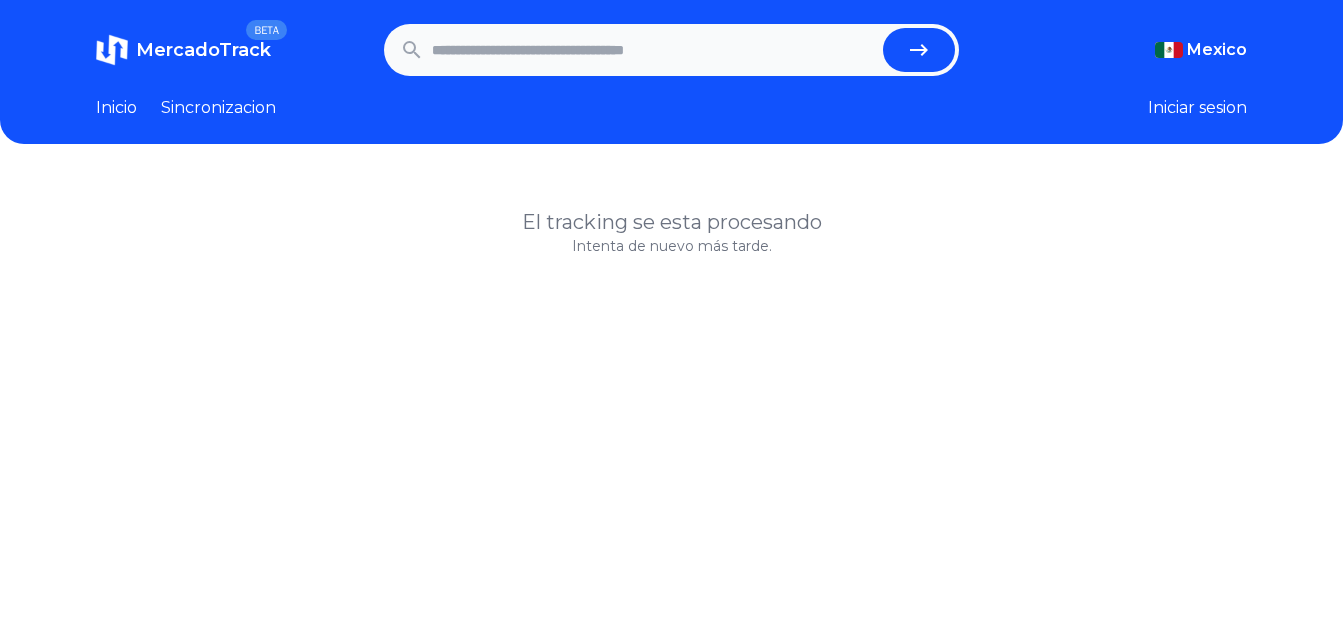 click at bounding box center (654, 50) 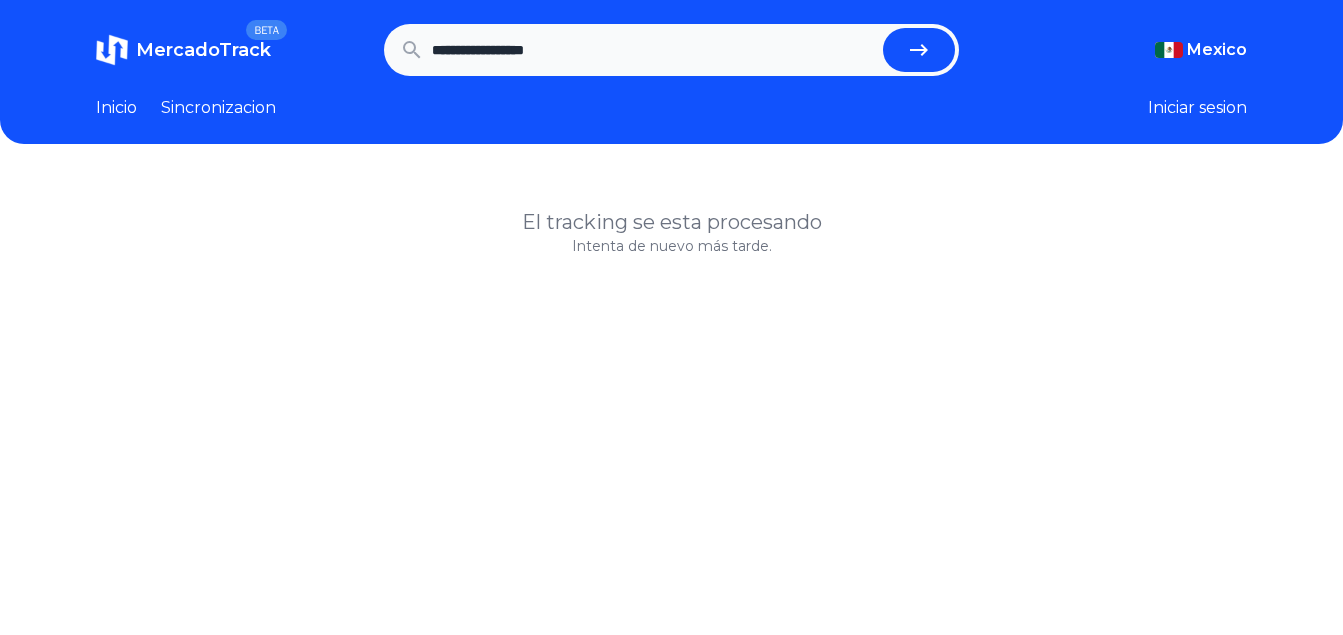 type on "**********" 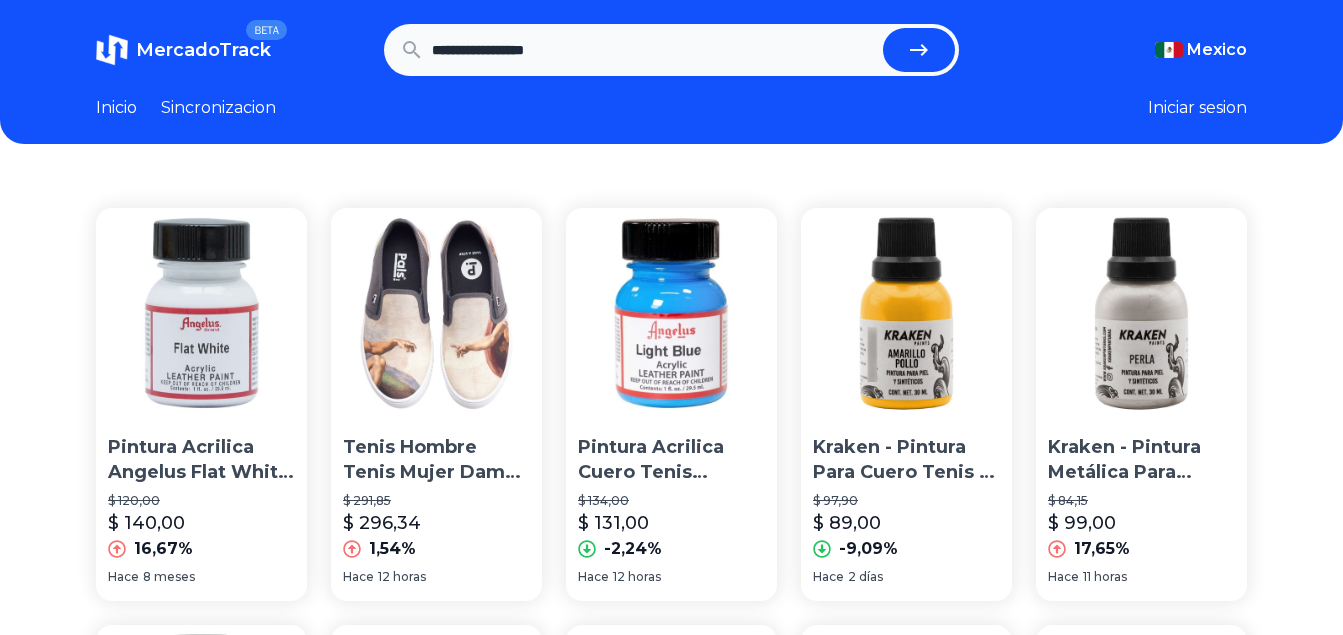 scroll, scrollTop: 0, scrollLeft: 0, axis: both 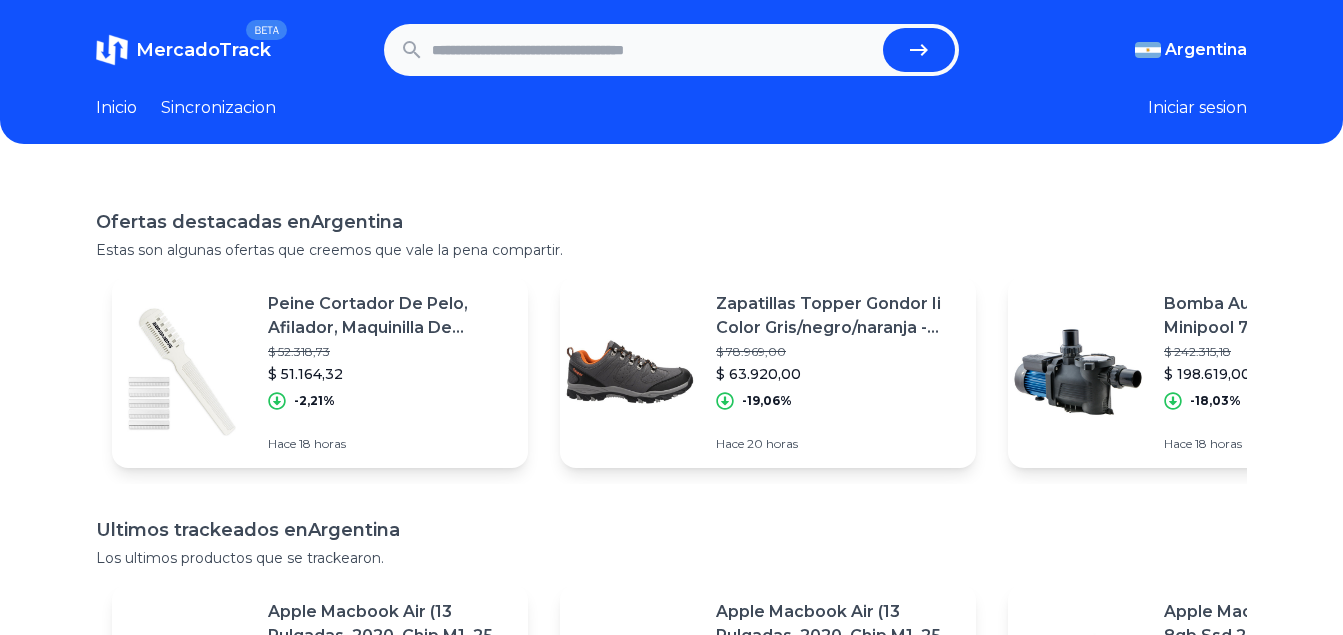 click at bounding box center (654, 50) 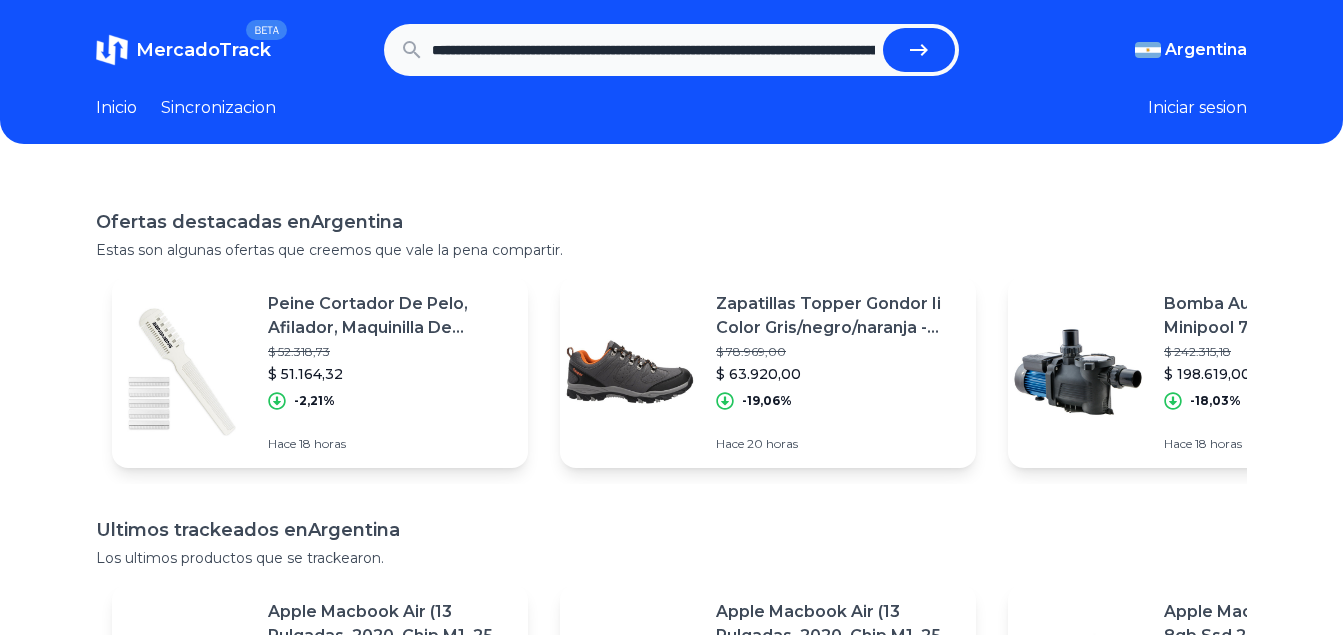scroll, scrollTop: 0, scrollLeft: 3147, axis: horizontal 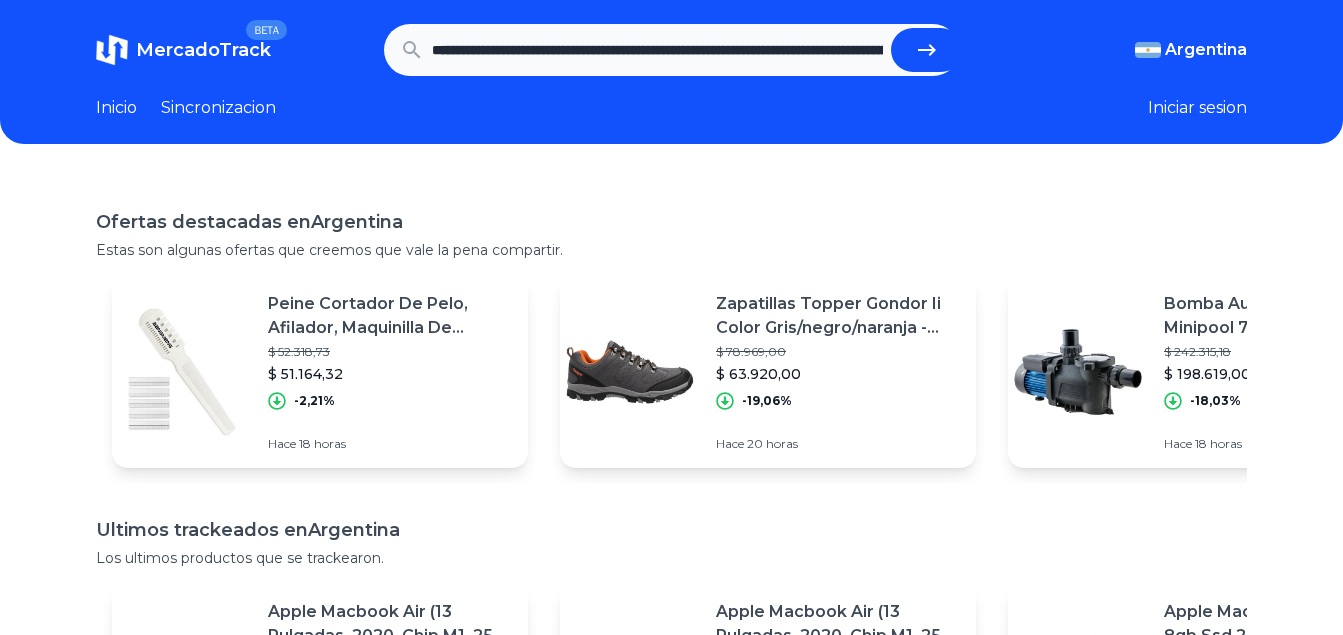 click 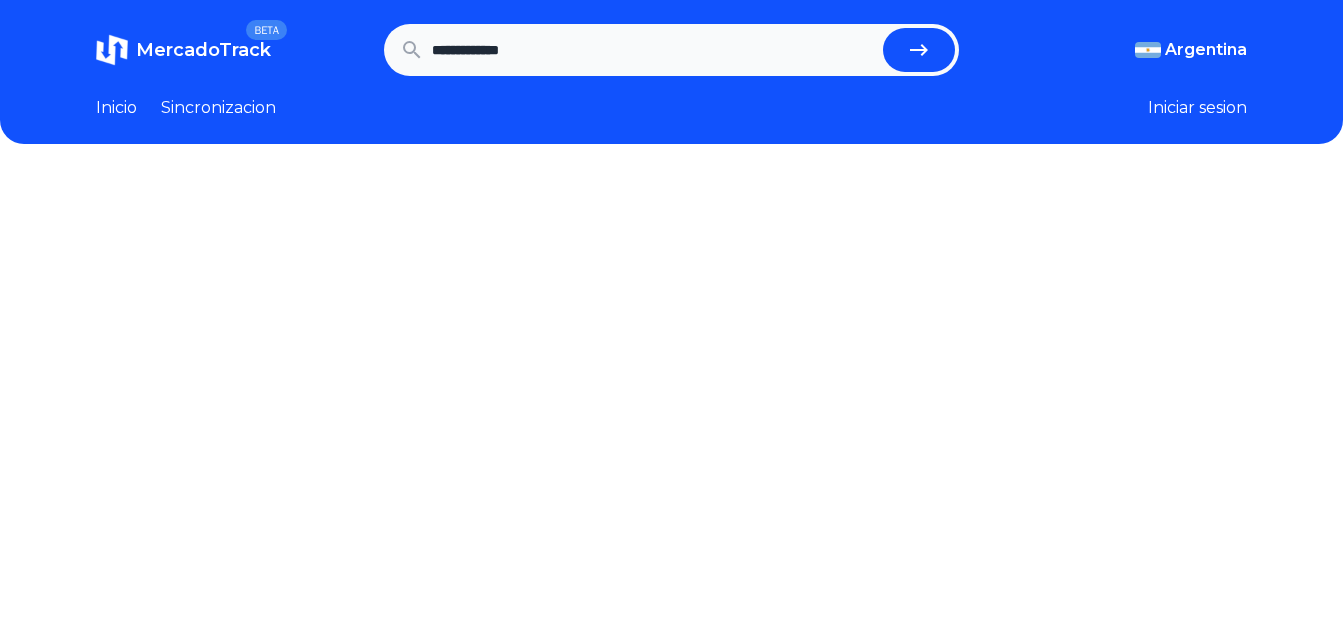 scroll, scrollTop: 0, scrollLeft: 0, axis: both 